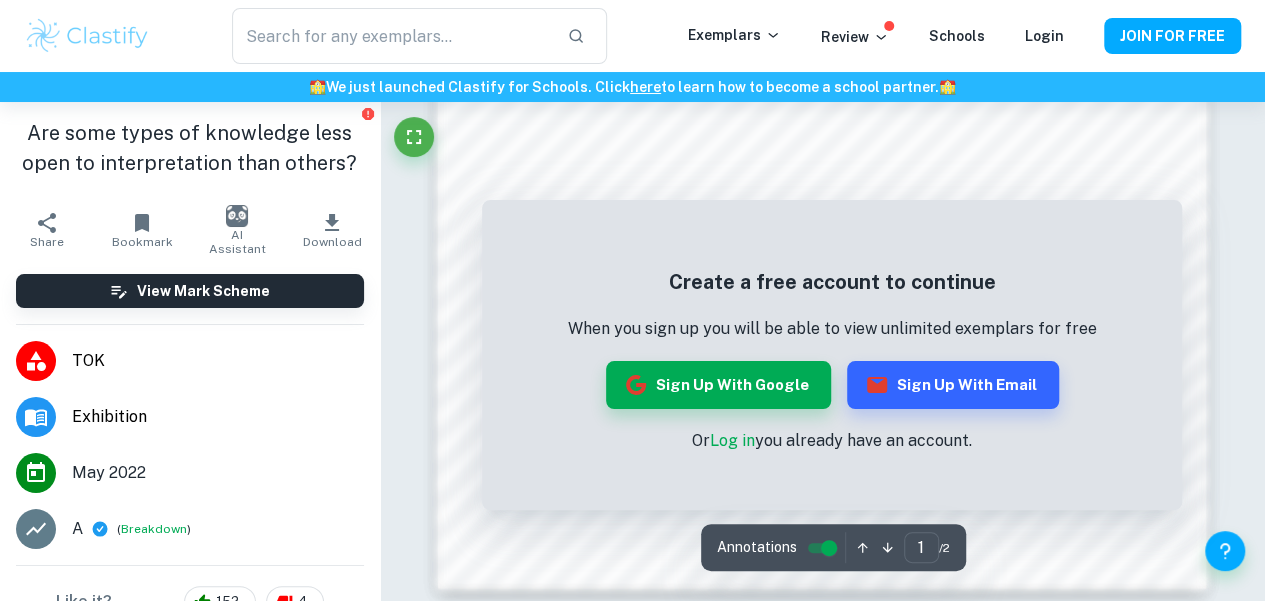 scroll, scrollTop: 1838, scrollLeft: 0, axis: vertical 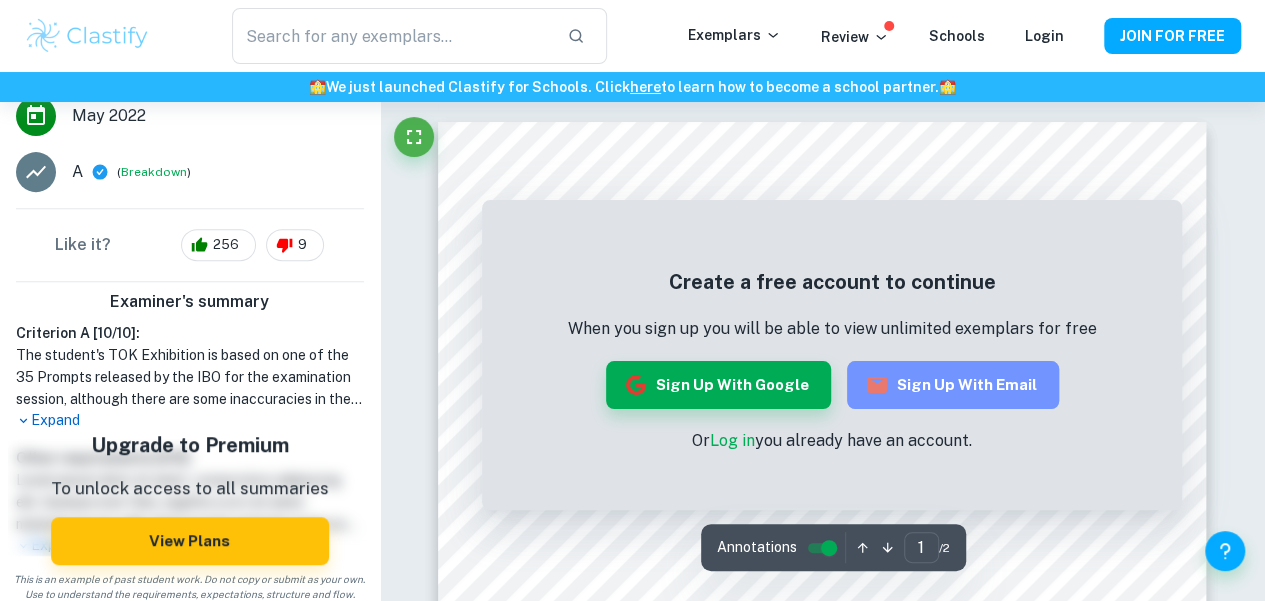 click on "Sign up with Email" at bounding box center [953, 385] 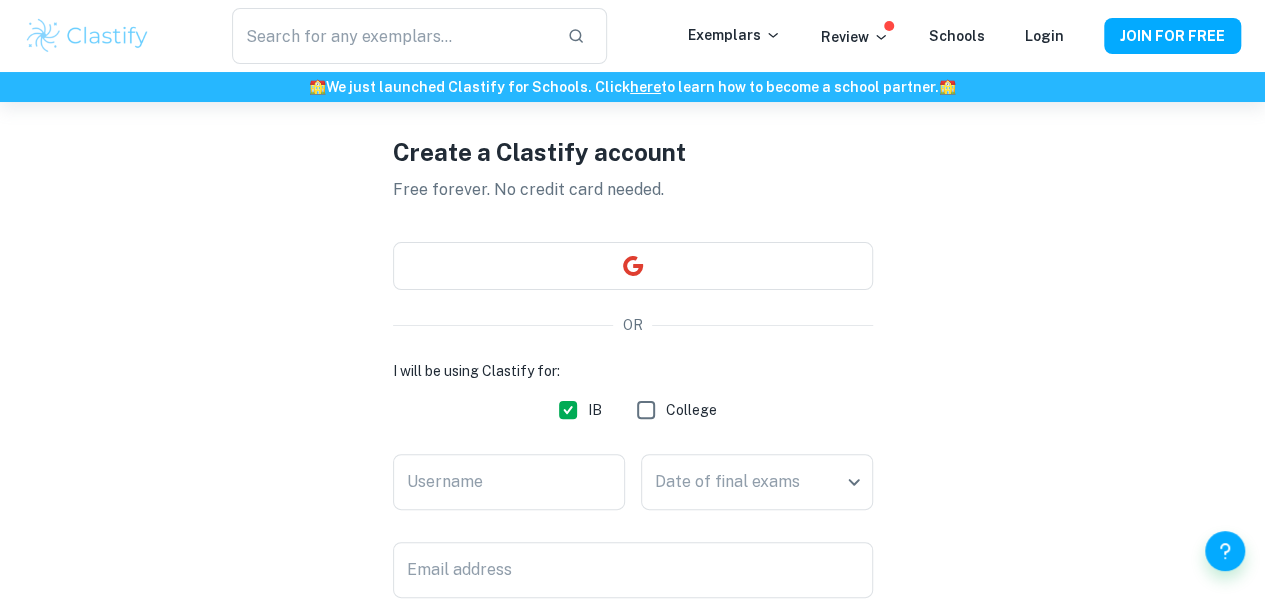 scroll, scrollTop: 61, scrollLeft: 0, axis: vertical 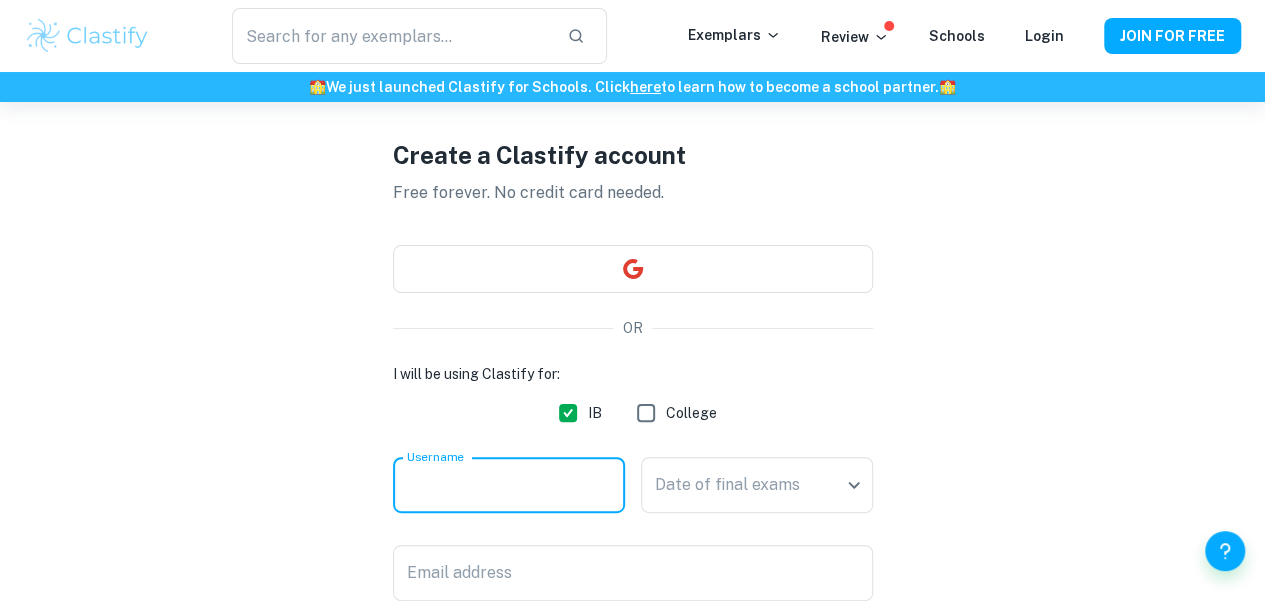 click on "Username" at bounding box center (509, 485) 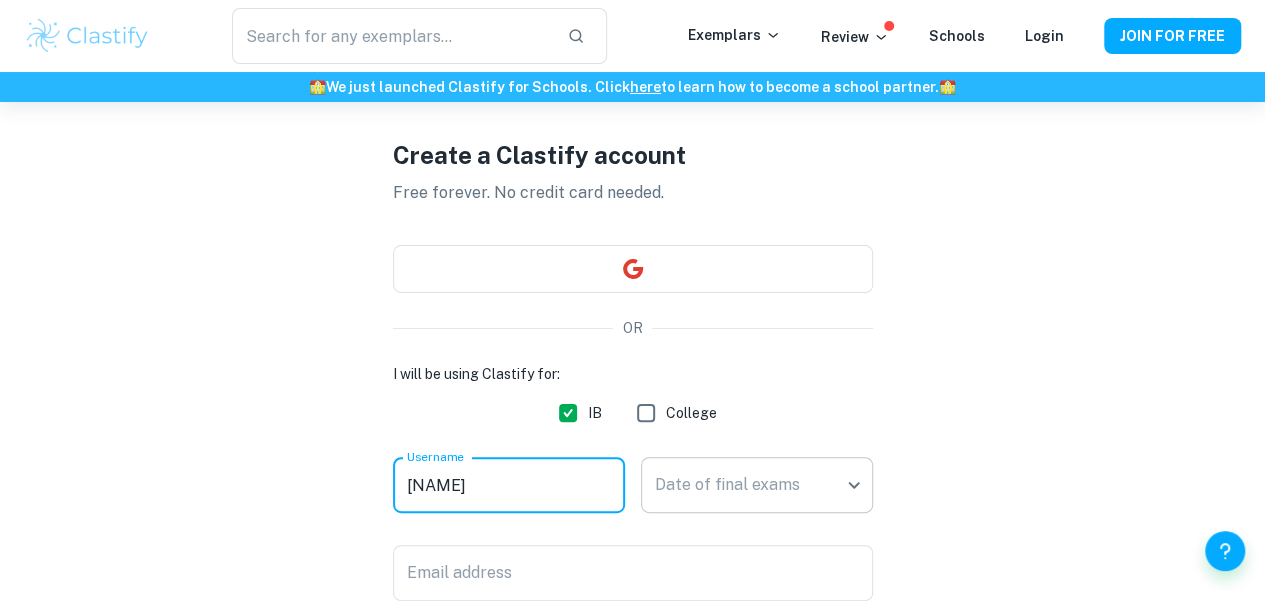 type on "annieeeeeeeeeeeeeeeee" 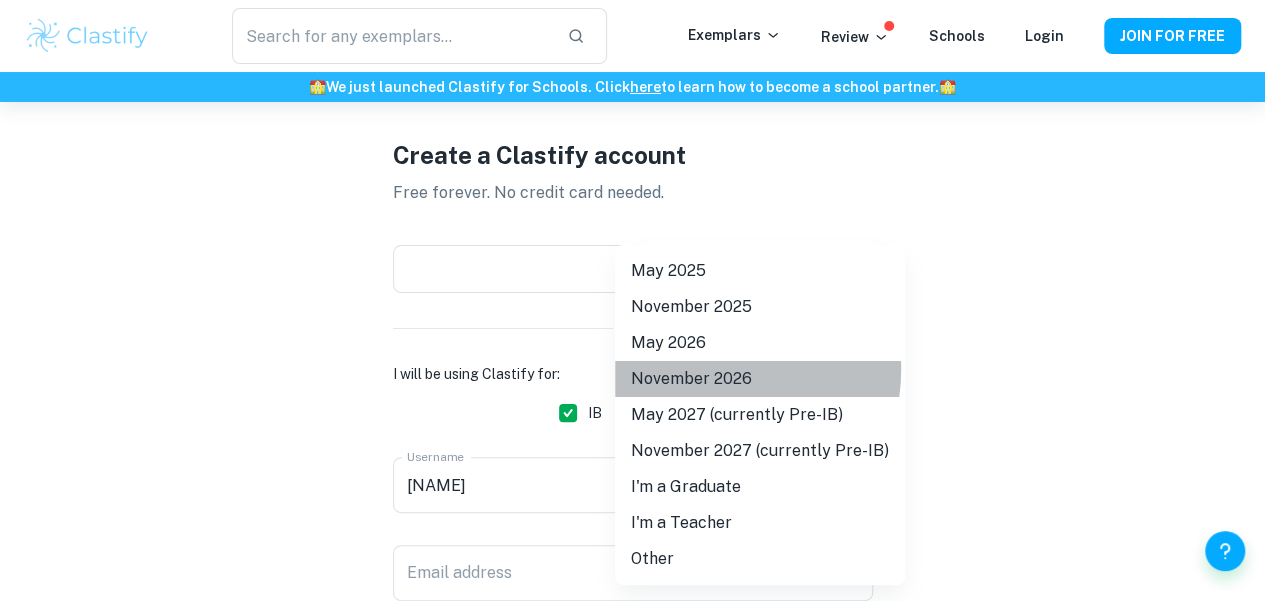 click on "November 2026" at bounding box center [760, 379] 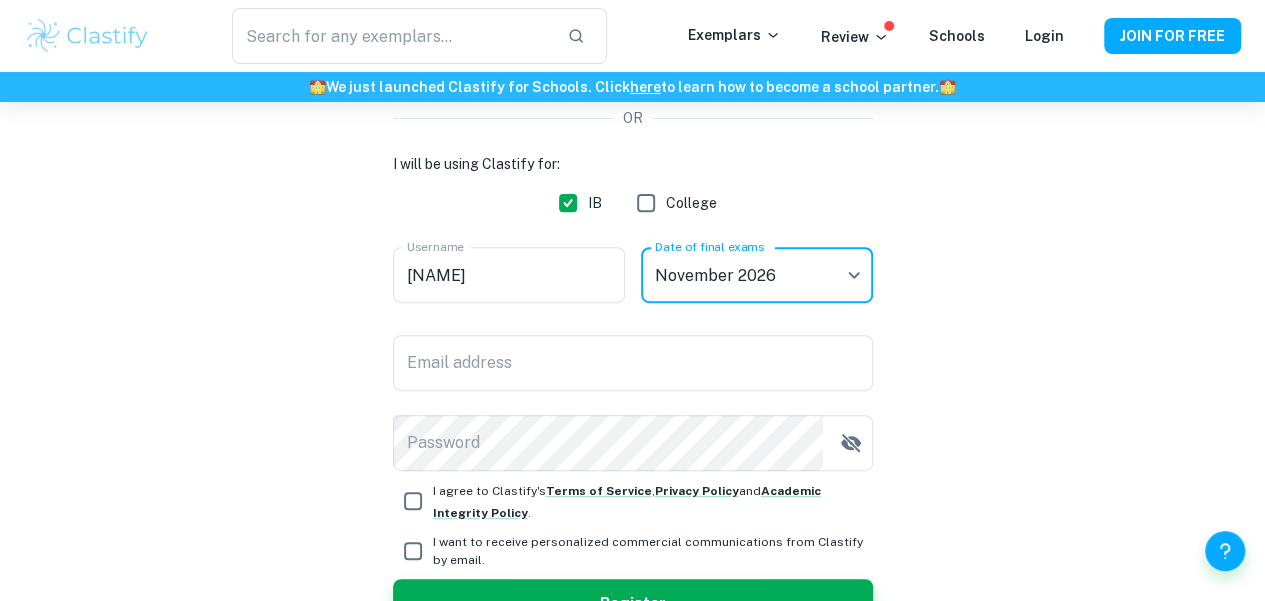 scroll, scrollTop: 347, scrollLeft: 0, axis: vertical 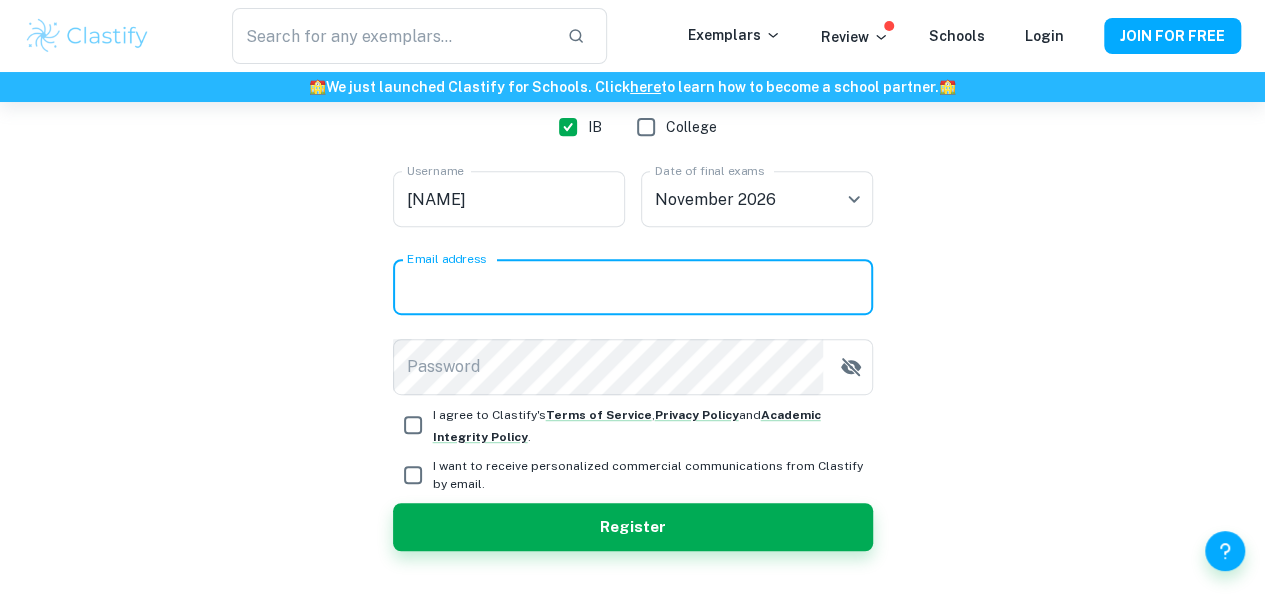 click on "Email address" at bounding box center [633, 287] 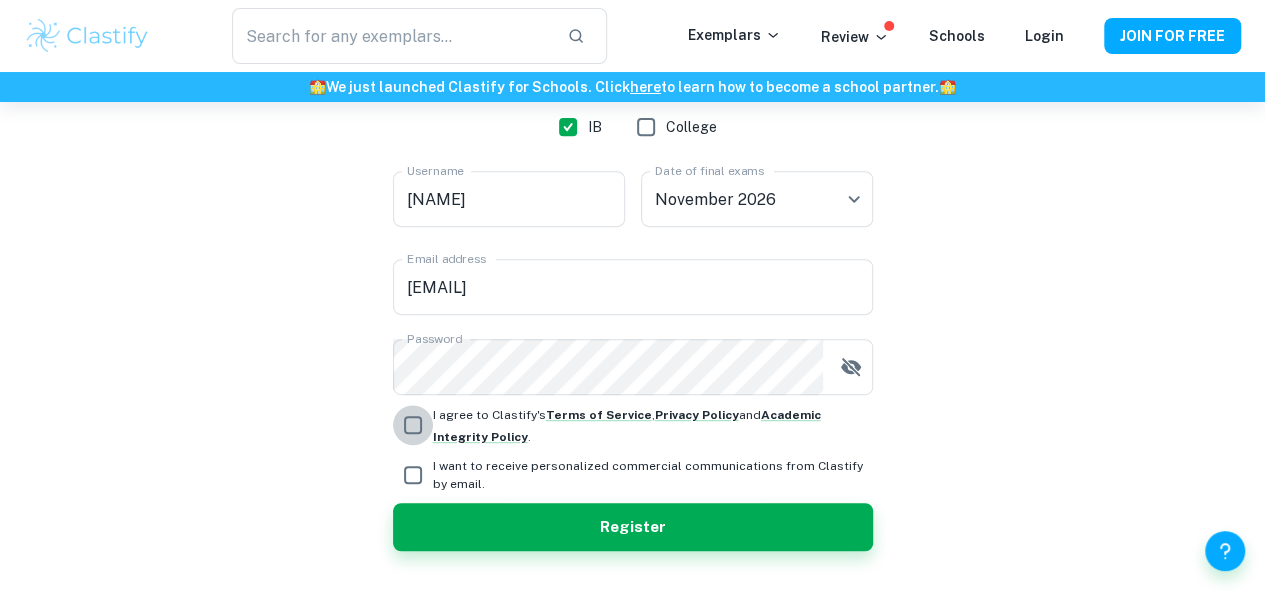 click on "I agree to Clastify's  Terms of Service ,  Privacy Policy  and  Academic Integrity Policy ." at bounding box center [413, 425] 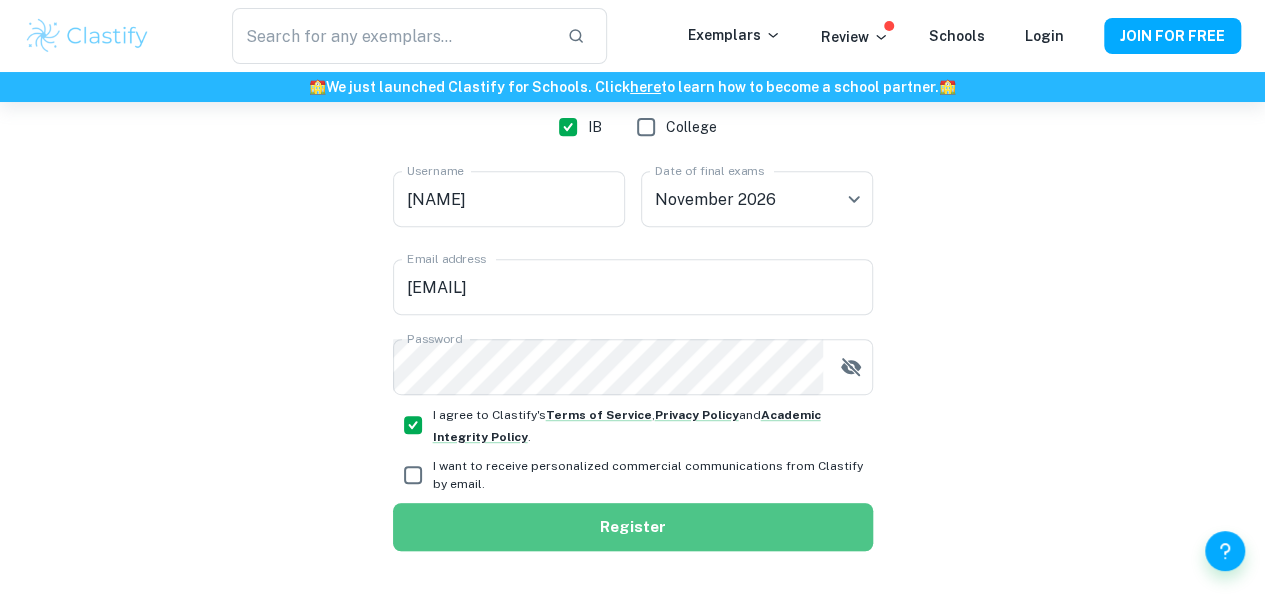 click on "Register" at bounding box center [633, 527] 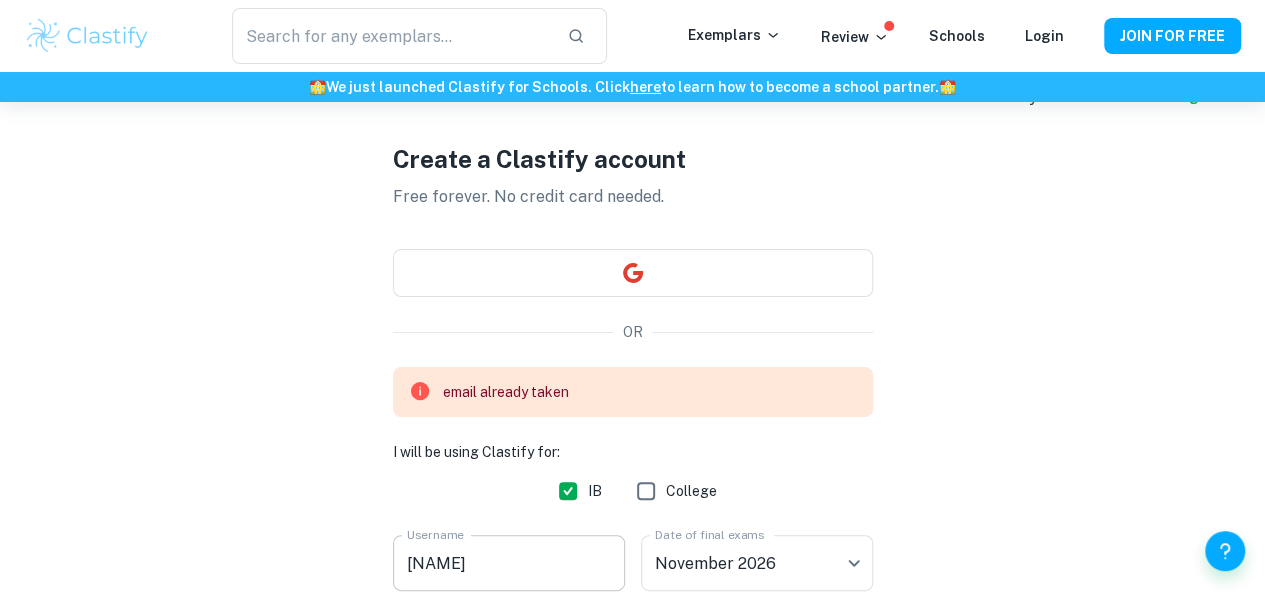 scroll, scrollTop: 0, scrollLeft: 0, axis: both 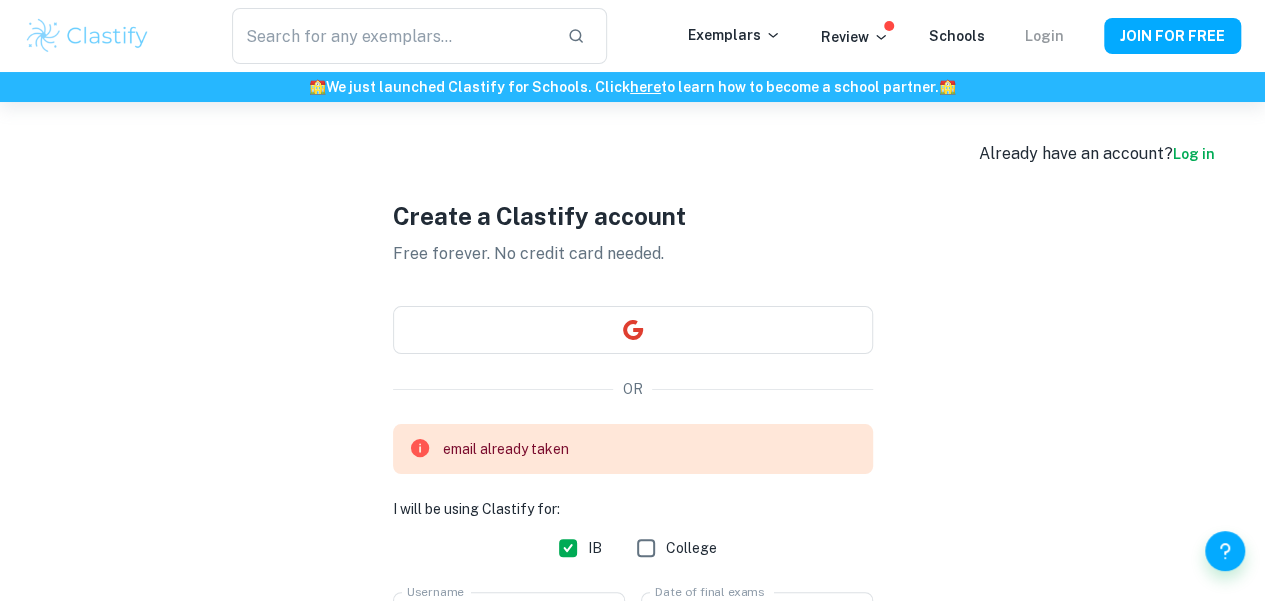 click on "Login" at bounding box center (1044, 36) 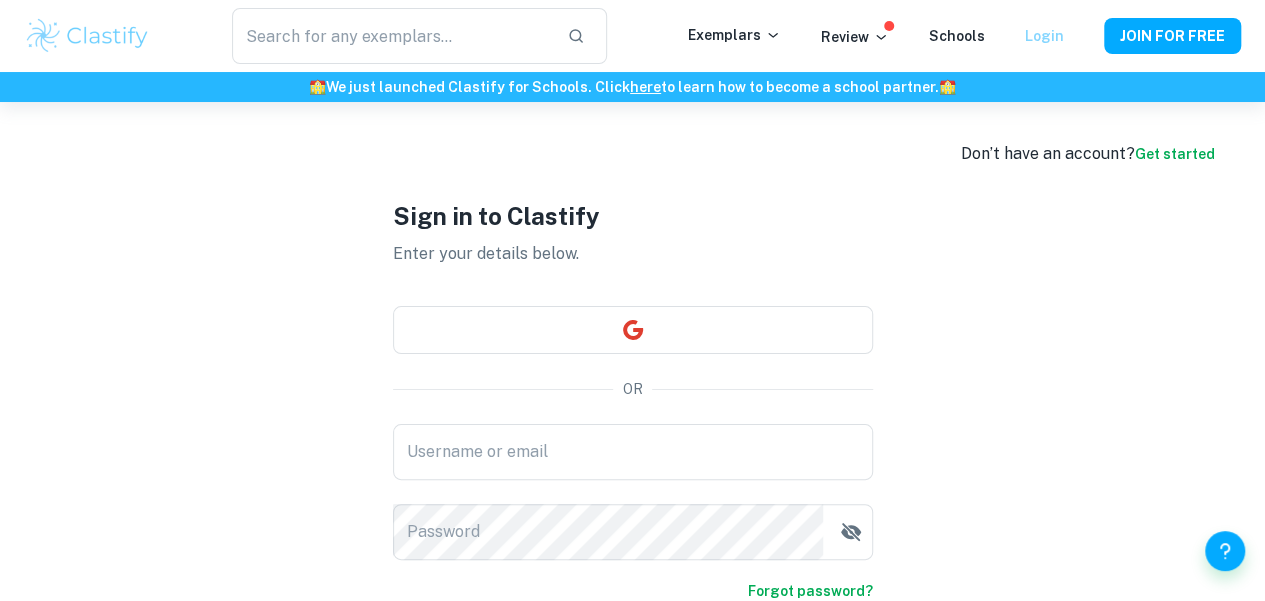 type on "mpham310708@gmail.com" 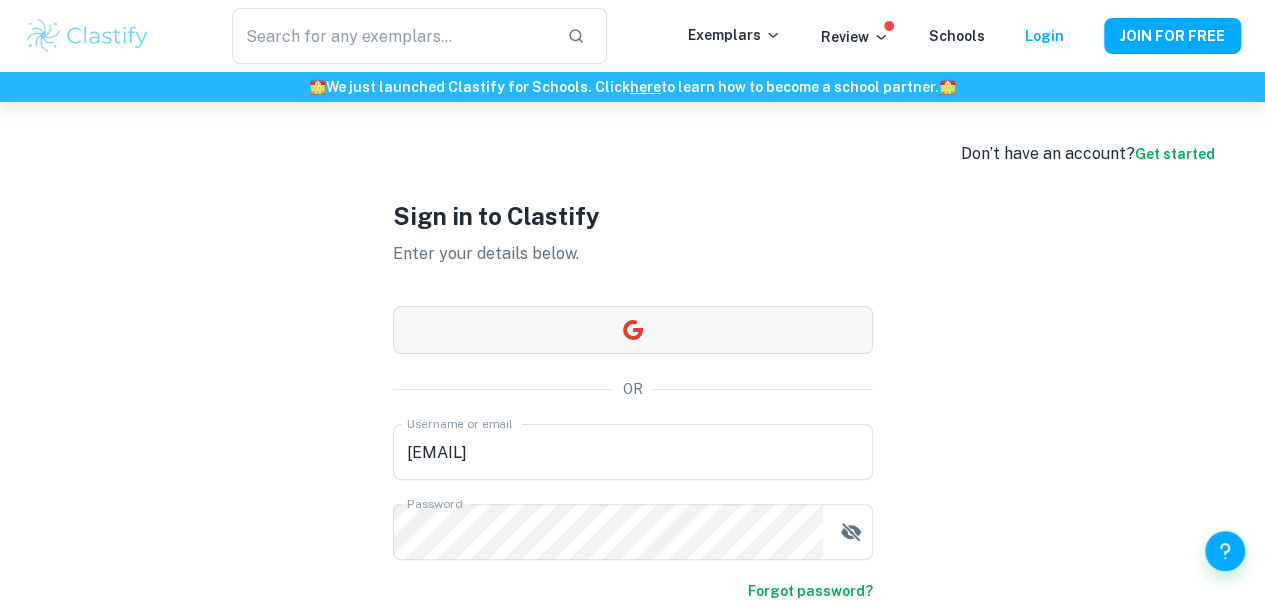 scroll, scrollTop: 164, scrollLeft: 0, axis: vertical 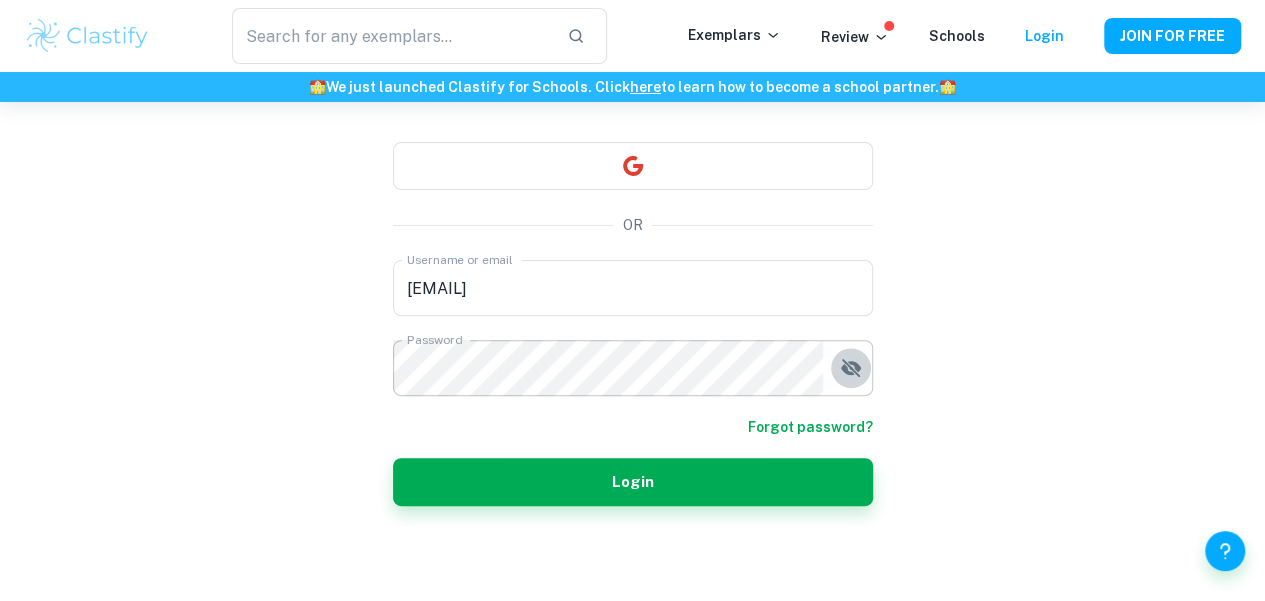 click at bounding box center (851, 368) 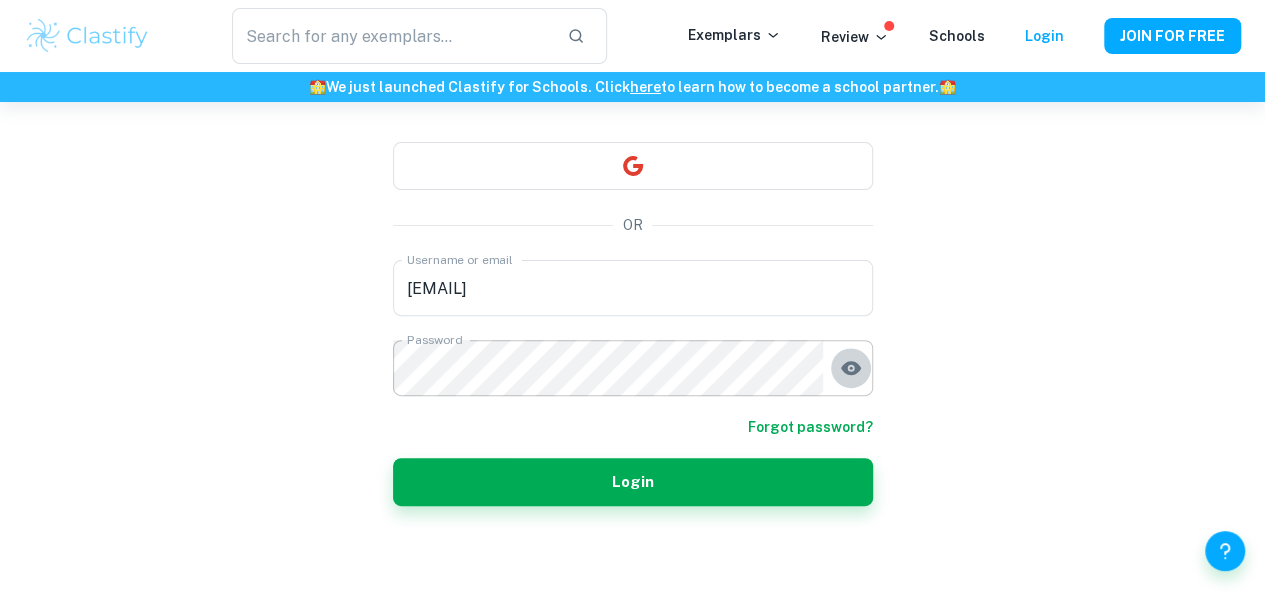 click at bounding box center [851, 368] 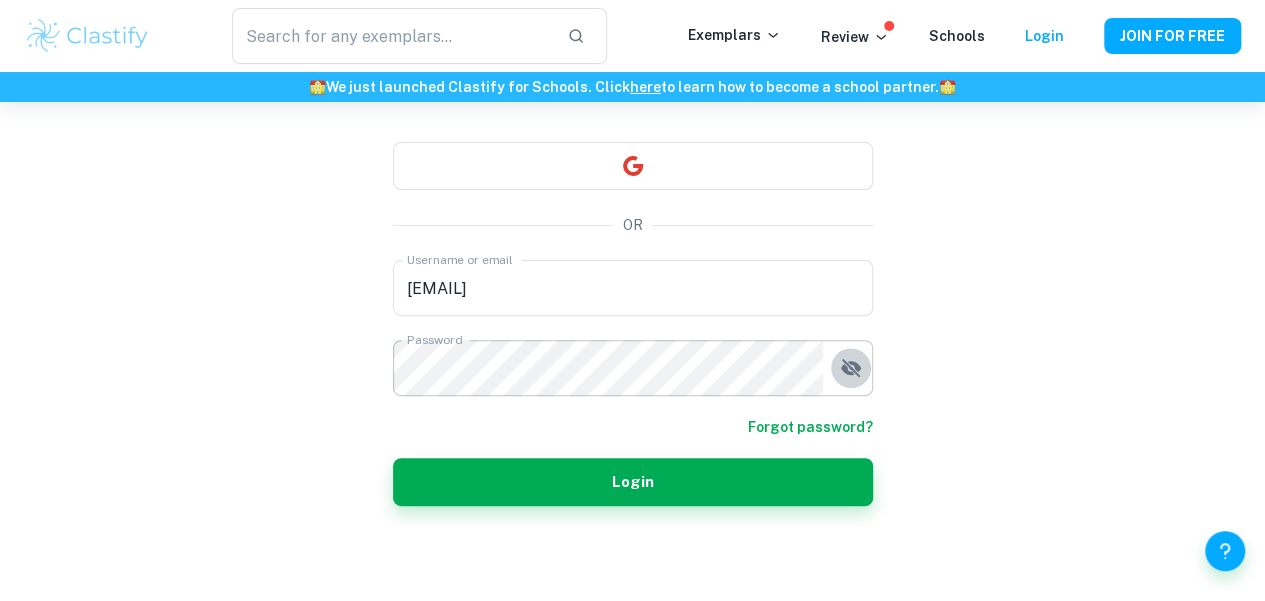 click at bounding box center (851, 368) 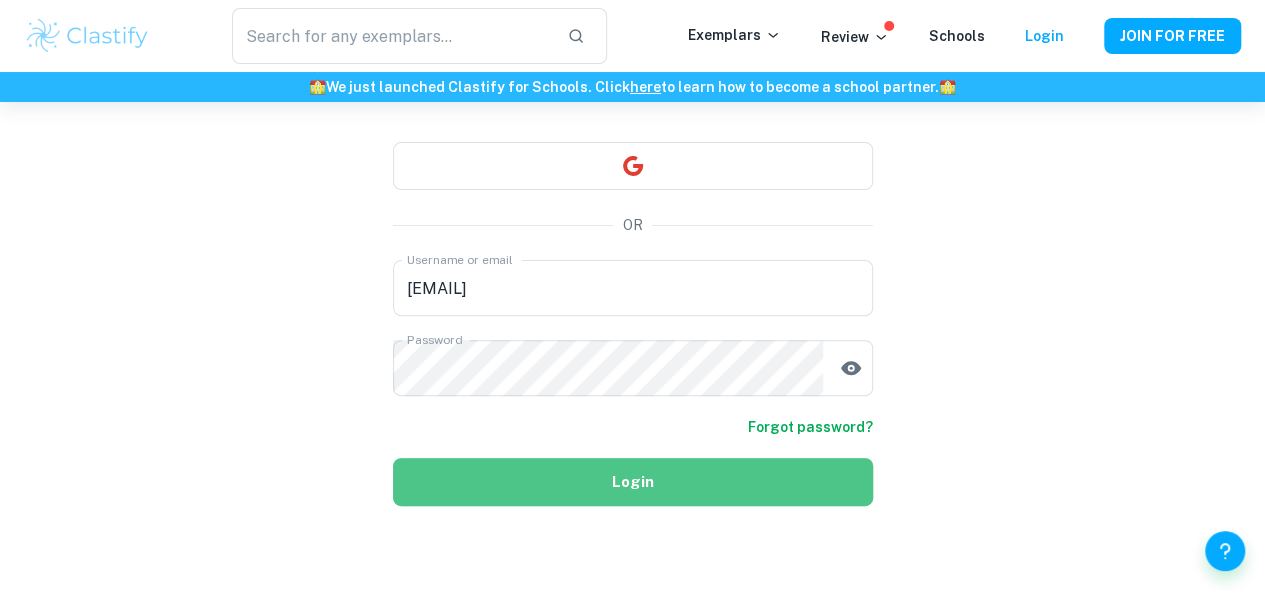 click on "Login" at bounding box center [633, 482] 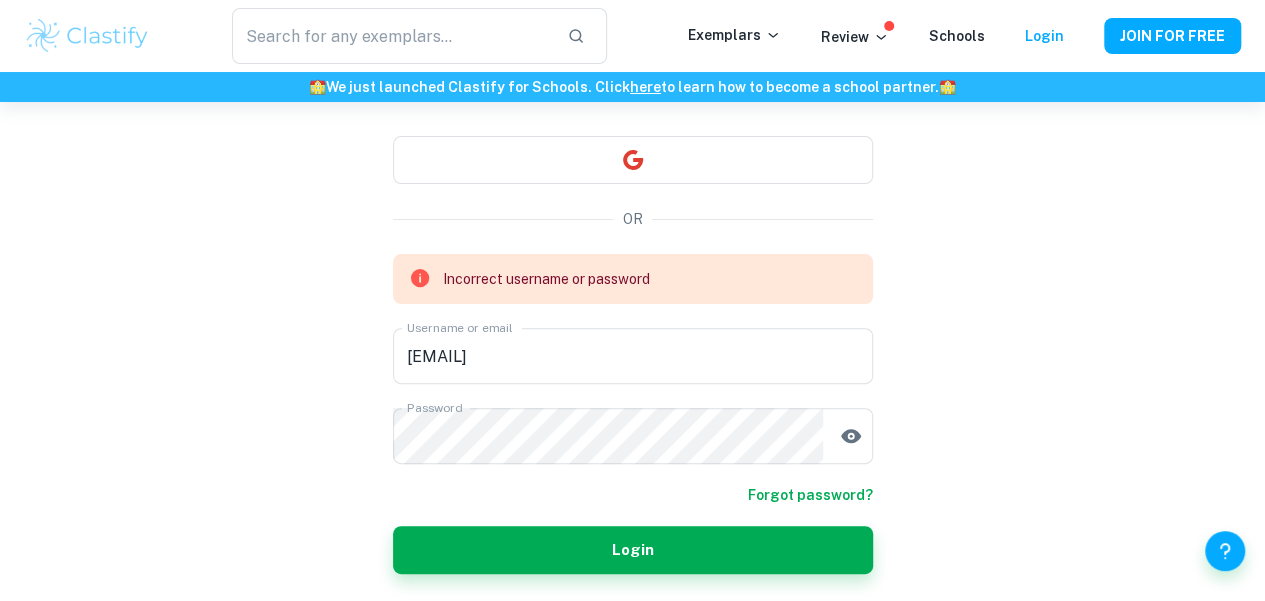 scroll, scrollTop: 176, scrollLeft: 0, axis: vertical 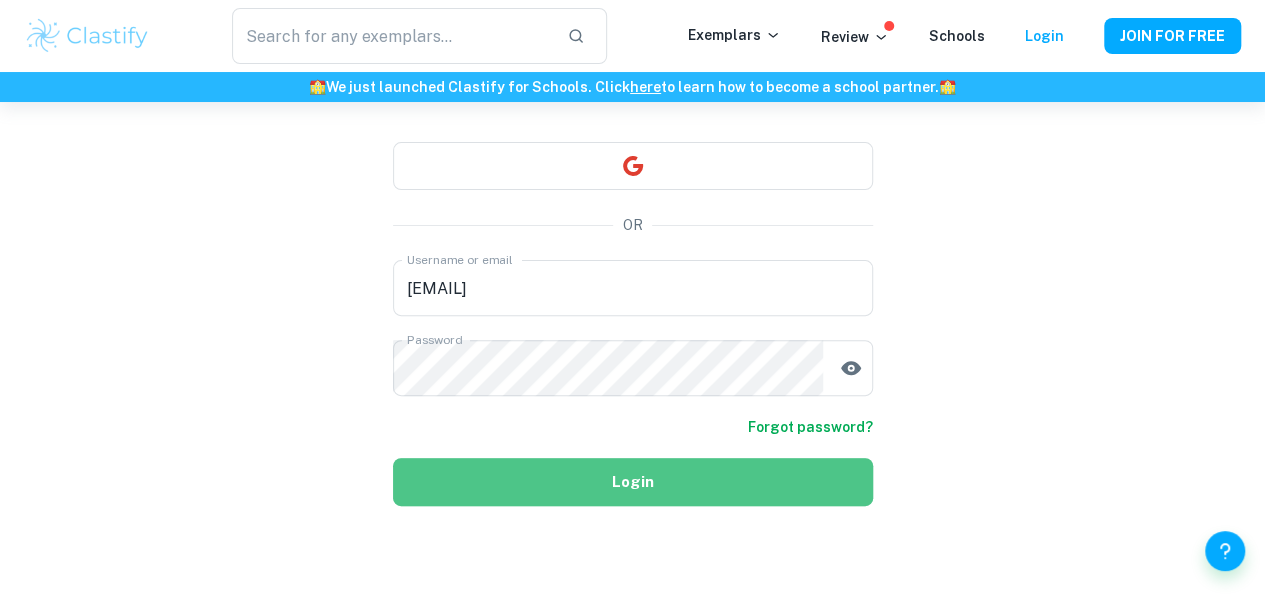 click on "Login" at bounding box center [633, 482] 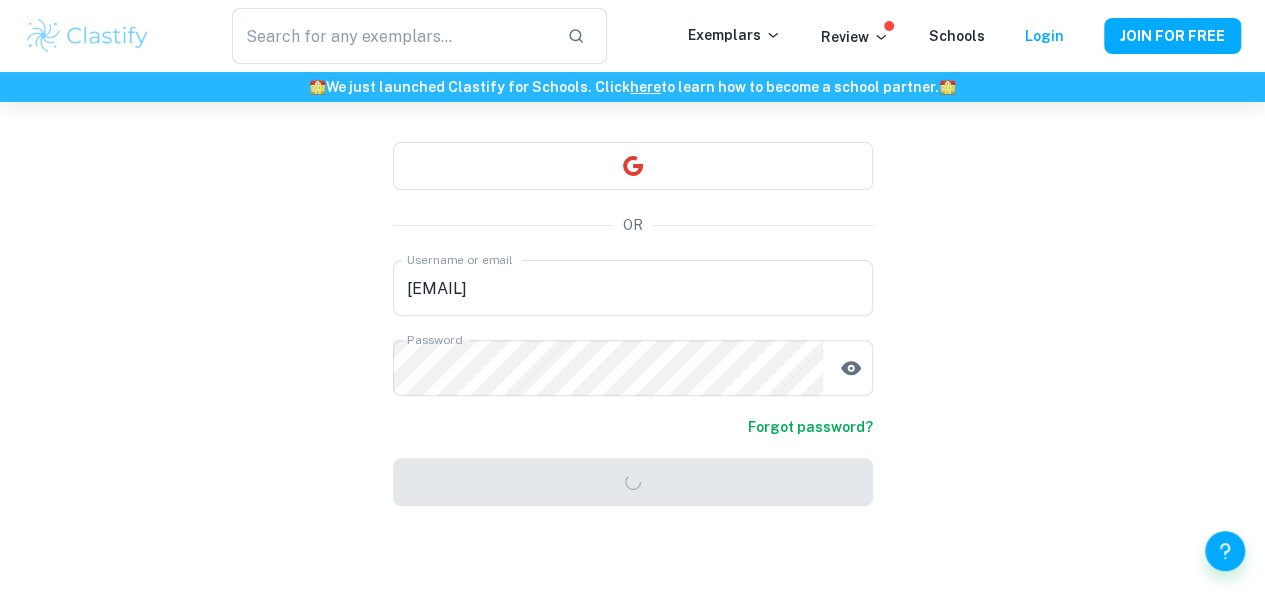 scroll, scrollTop: 102, scrollLeft: 0, axis: vertical 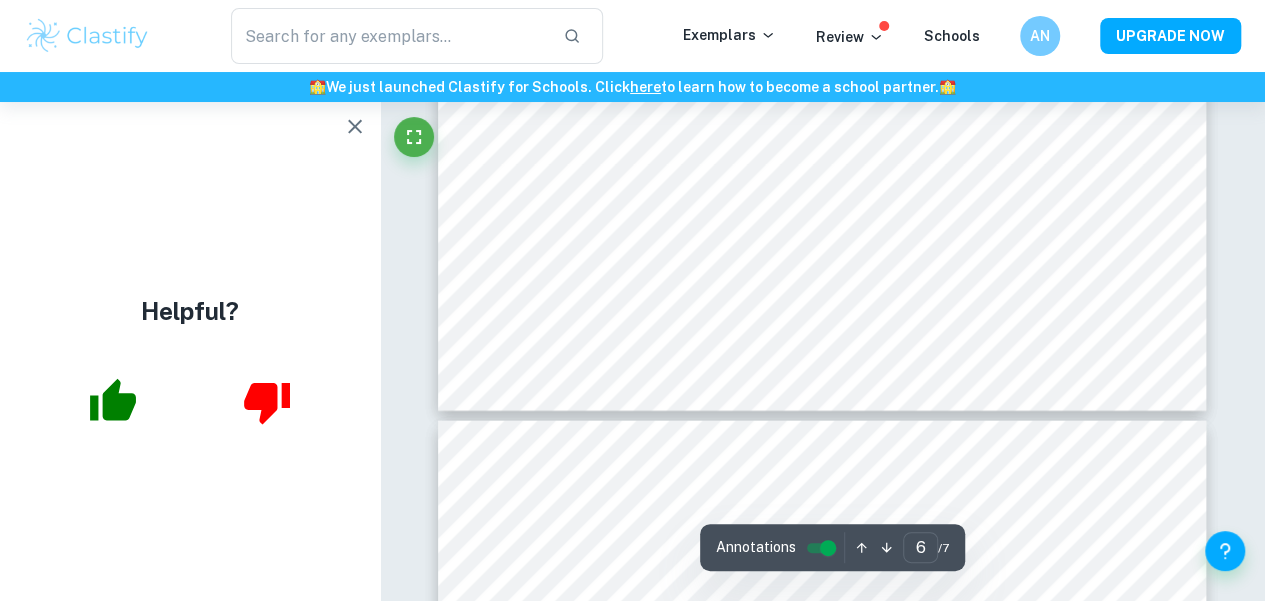 type on "7" 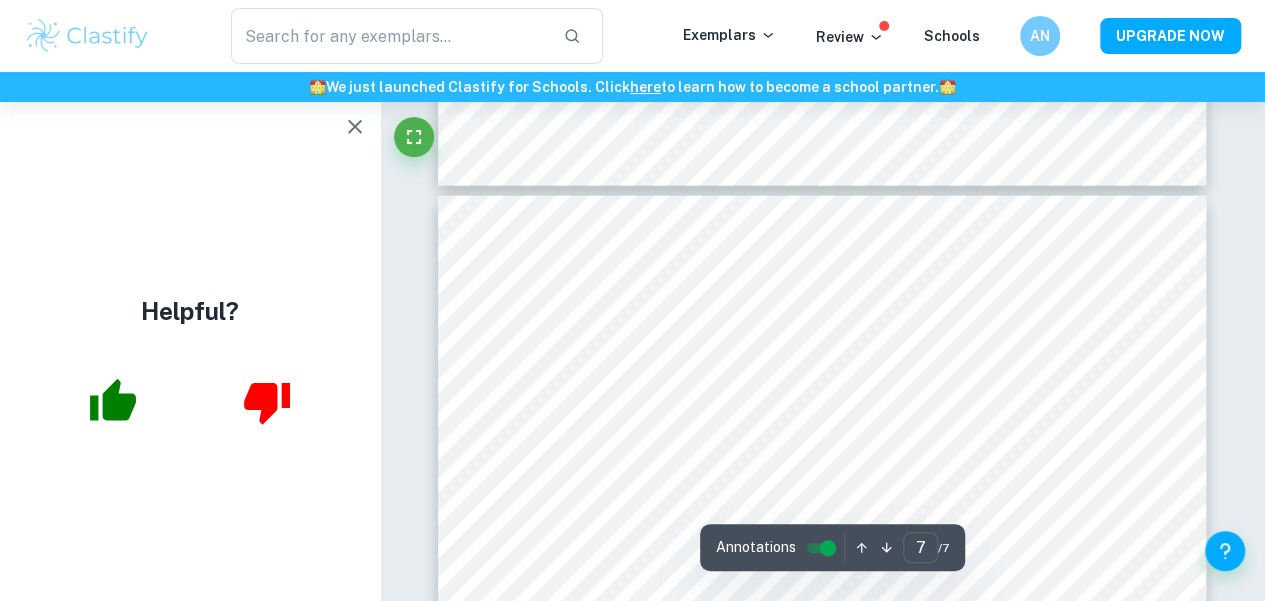 scroll, scrollTop: 6206, scrollLeft: 0, axis: vertical 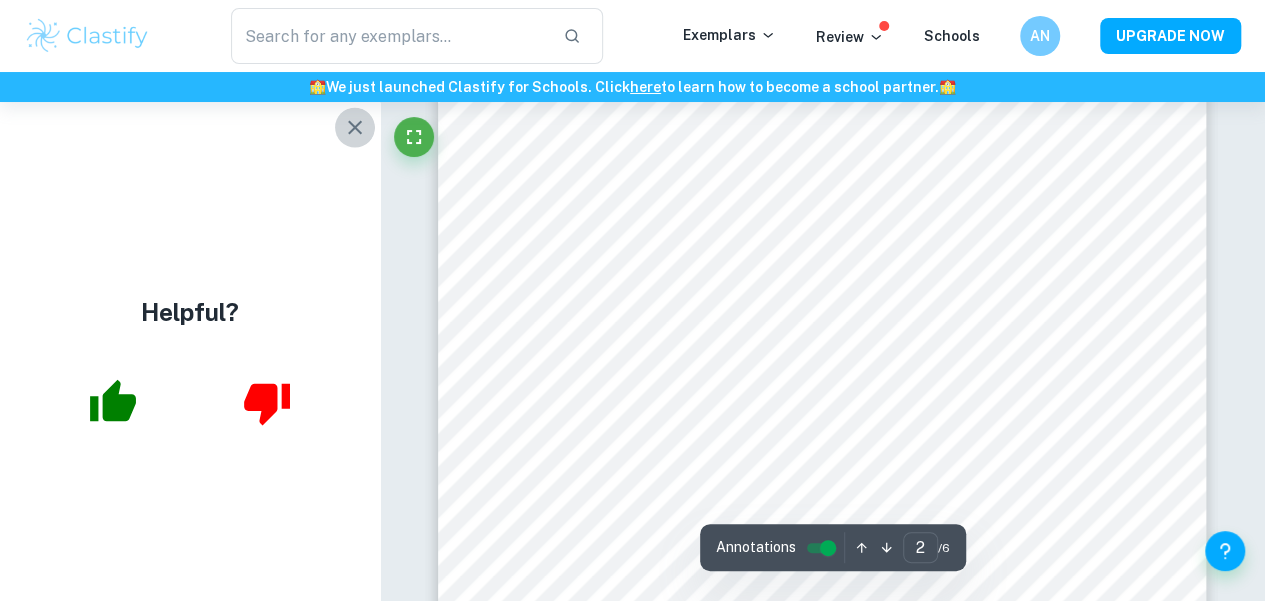 click 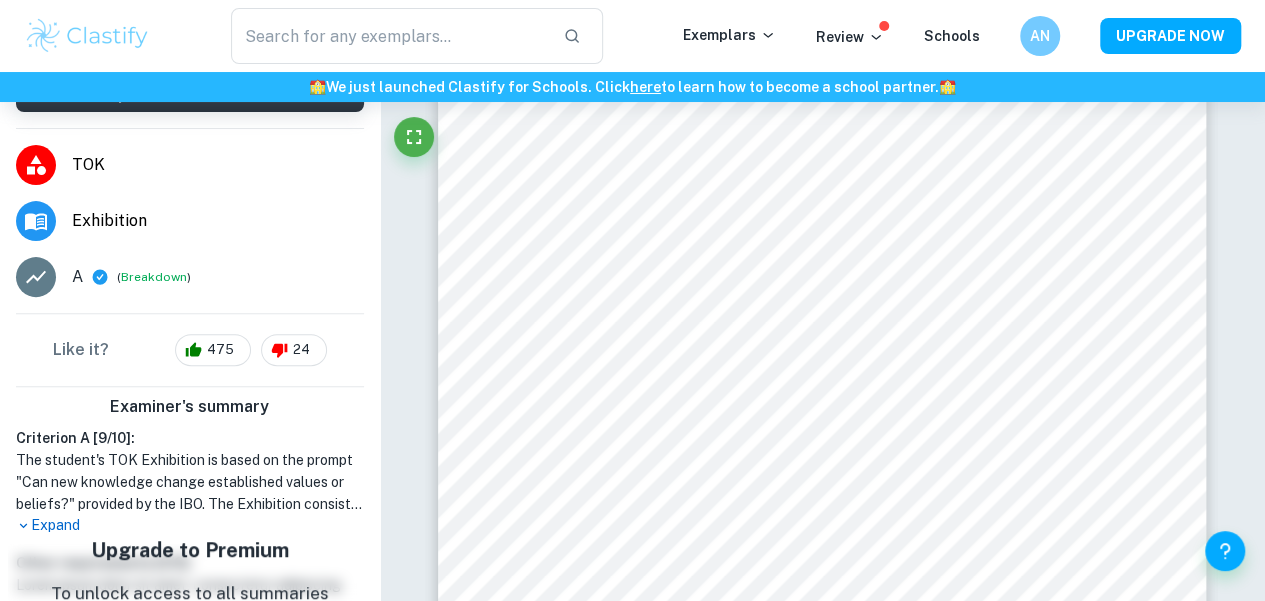 scroll, scrollTop: 306, scrollLeft: 0, axis: vertical 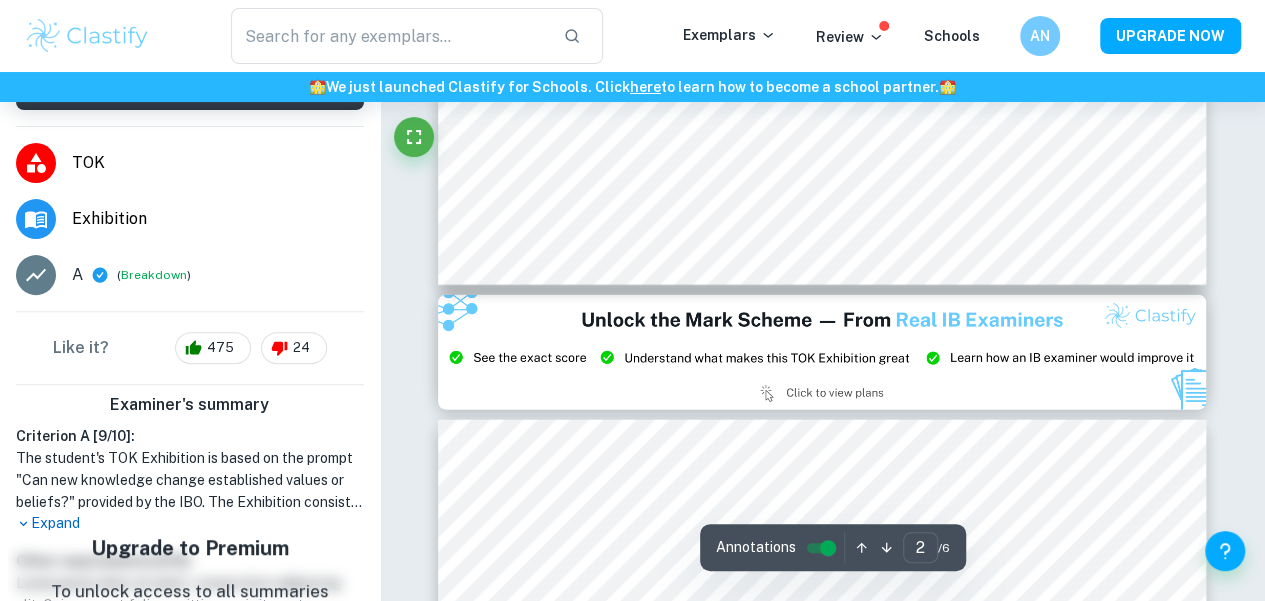 type on "3" 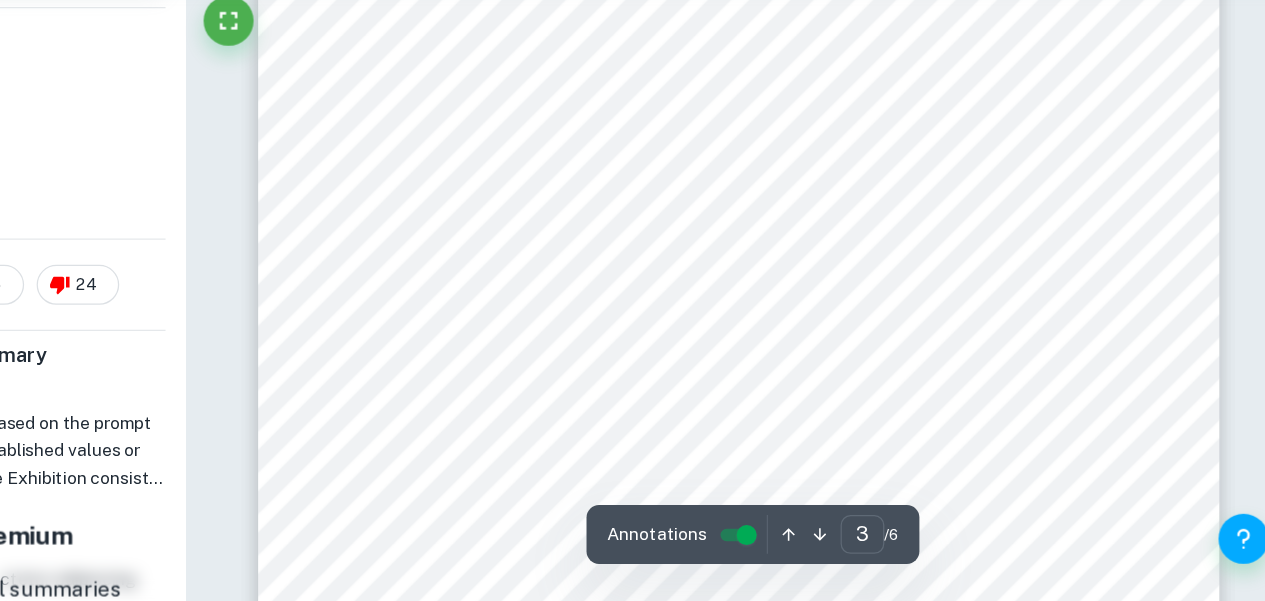scroll, scrollTop: 3004, scrollLeft: 0, axis: vertical 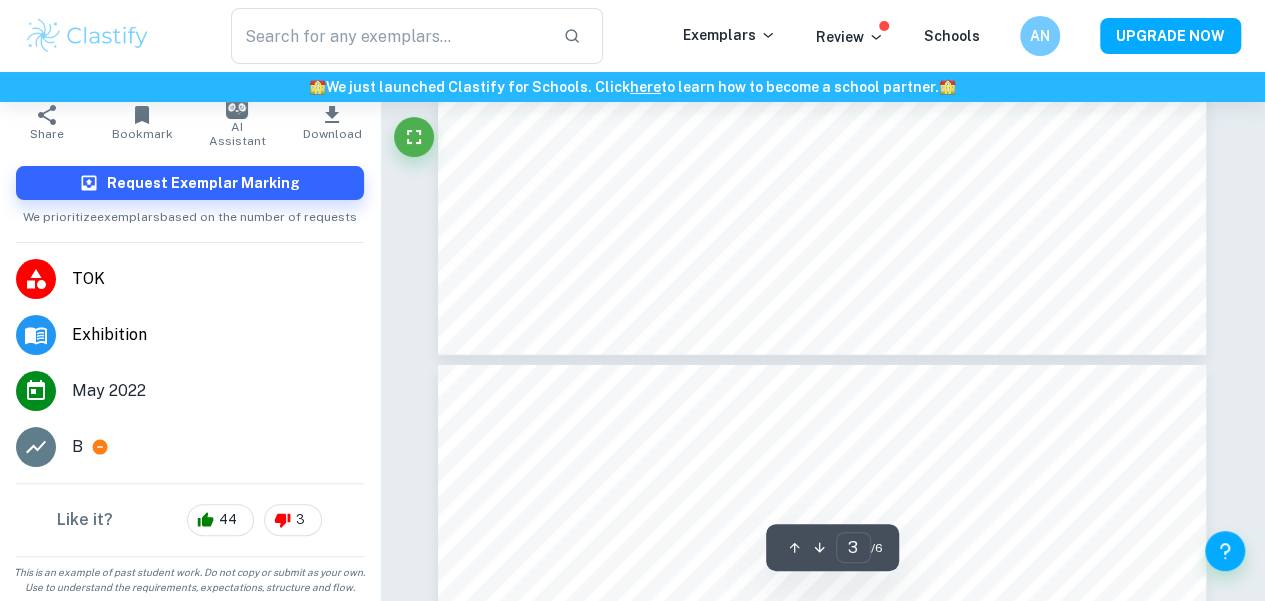 type on "4" 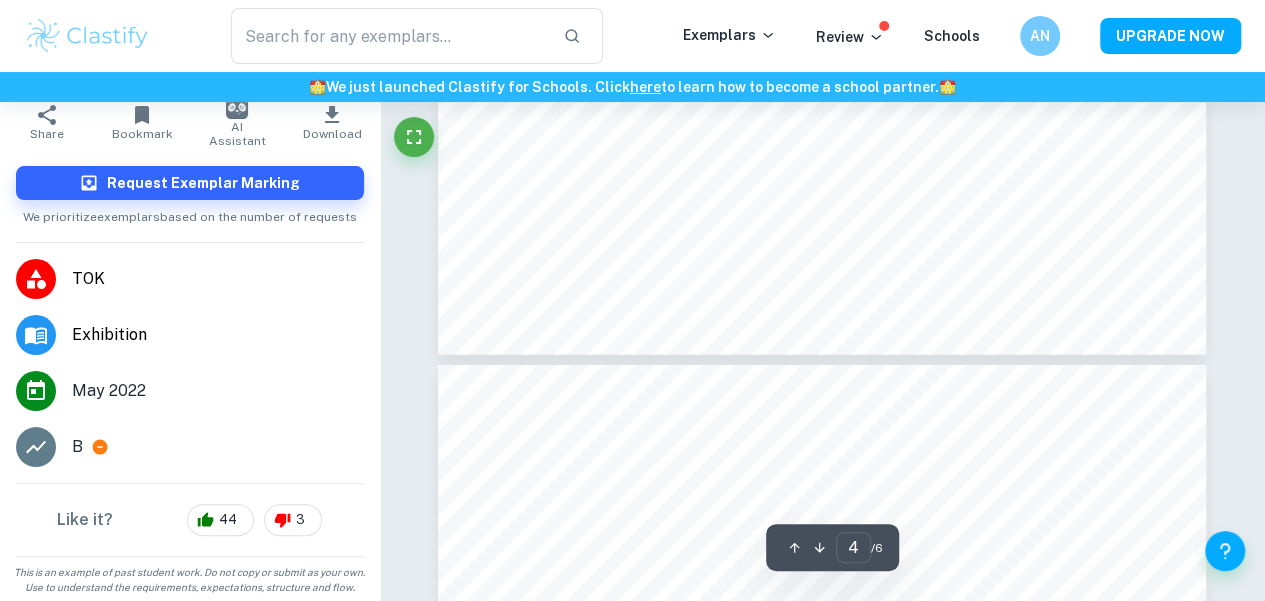 scroll, scrollTop: 3441, scrollLeft: 0, axis: vertical 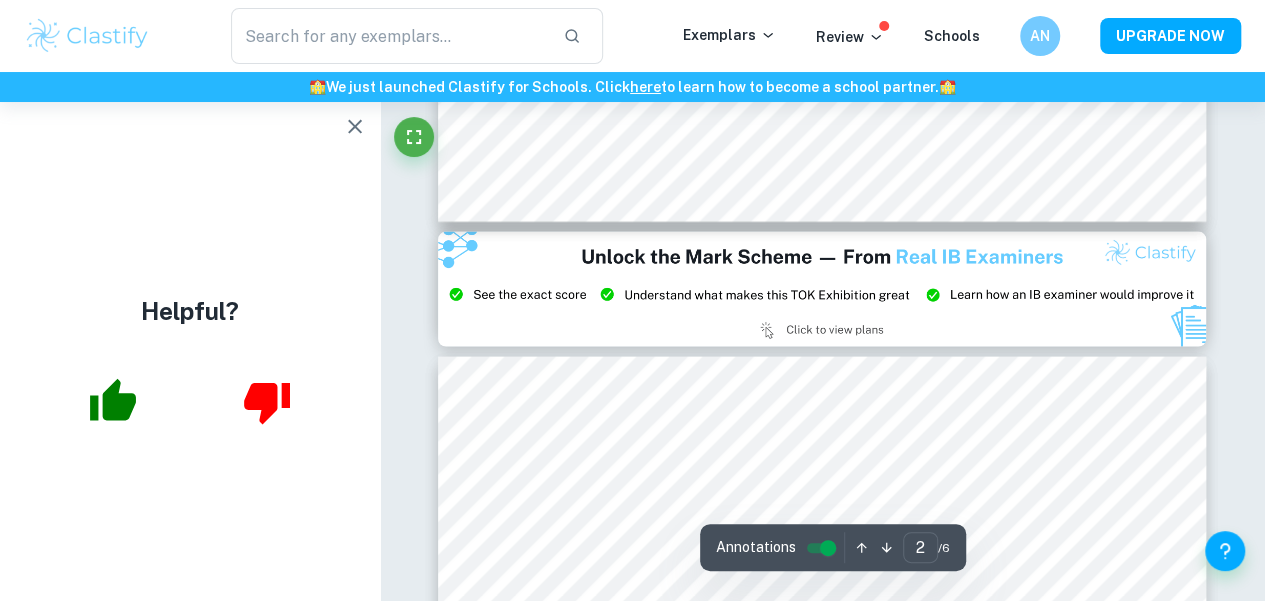 type on "3" 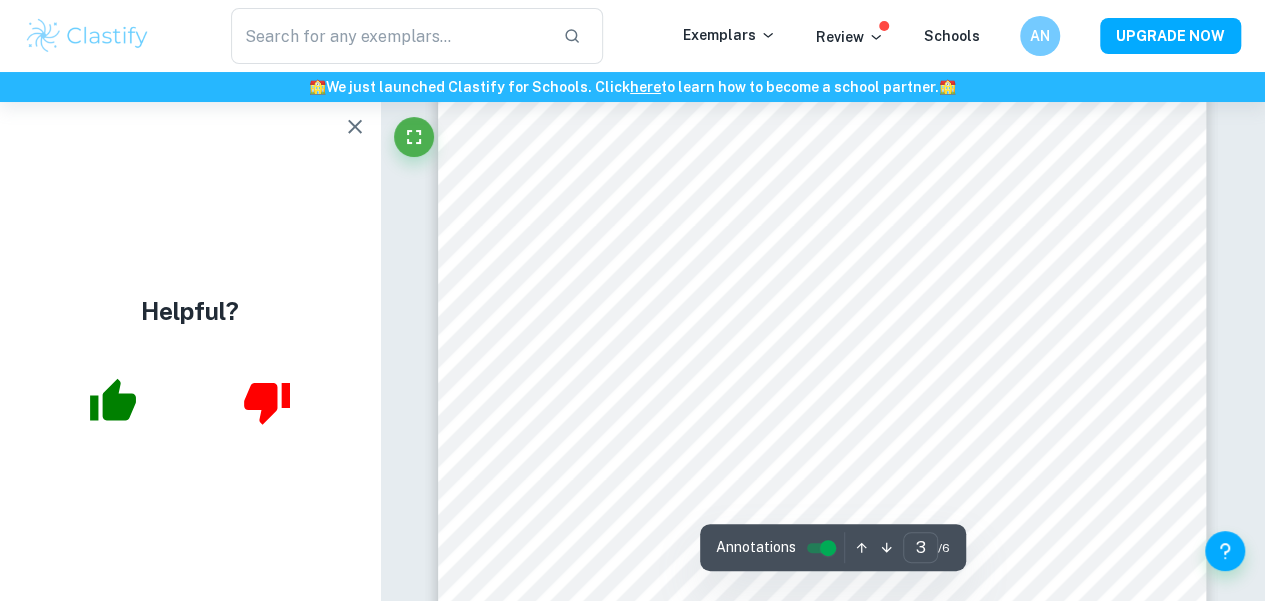 scroll, scrollTop: 2396, scrollLeft: 0, axis: vertical 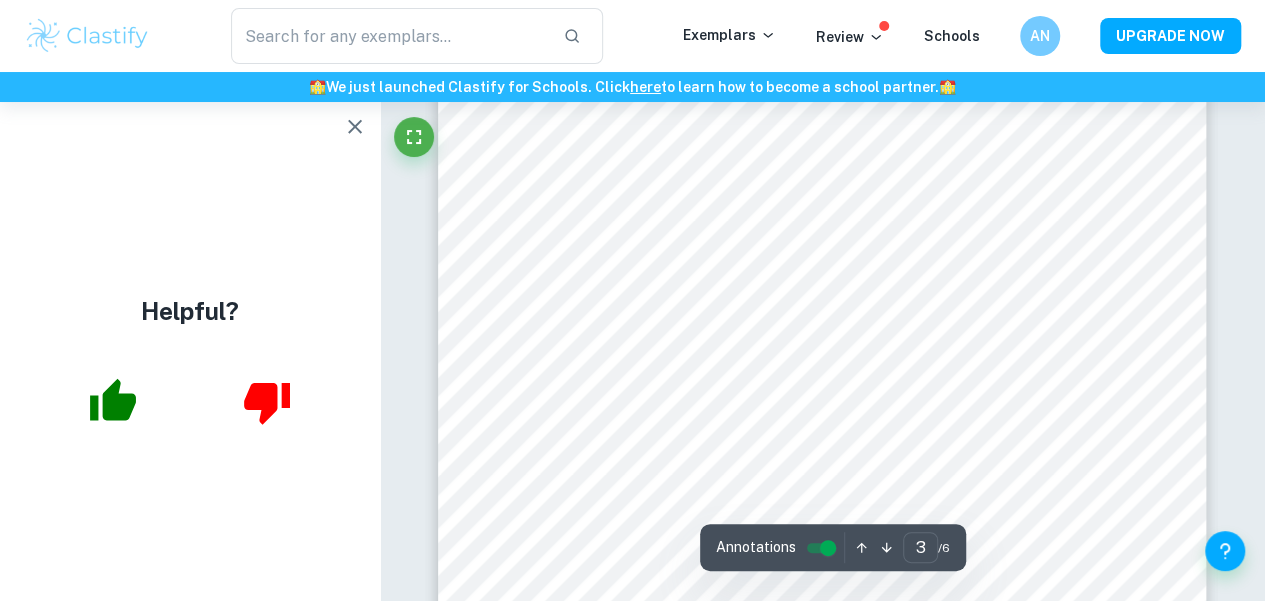 click at bounding box center (380, -2294) 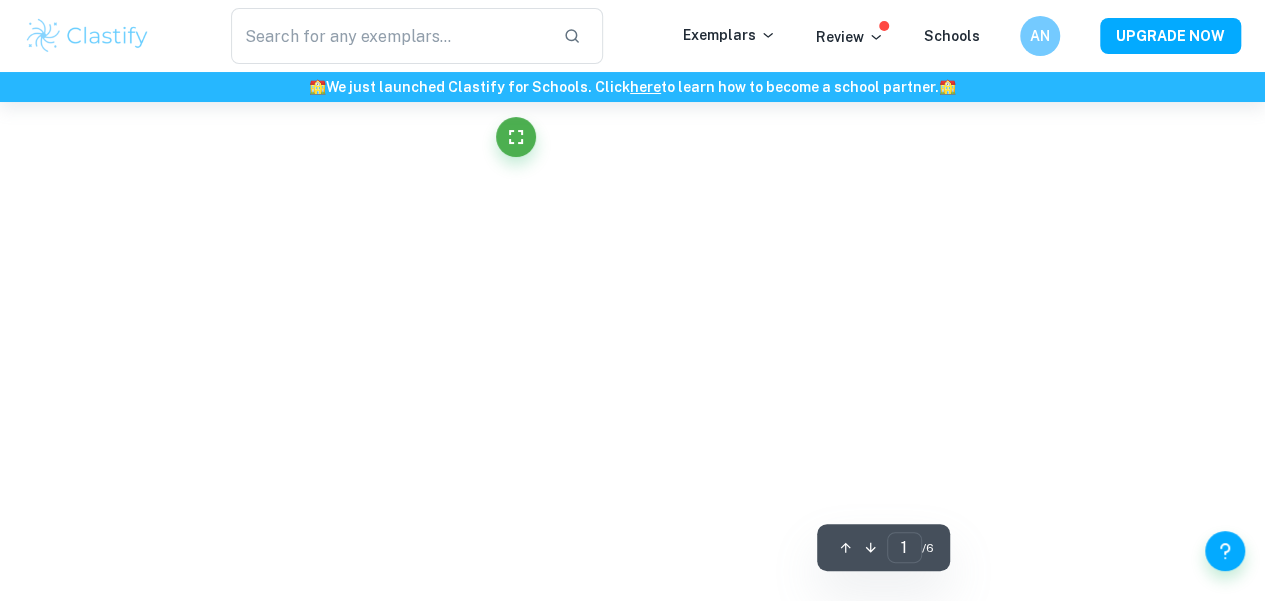scroll, scrollTop: 1251, scrollLeft: 0, axis: vertical 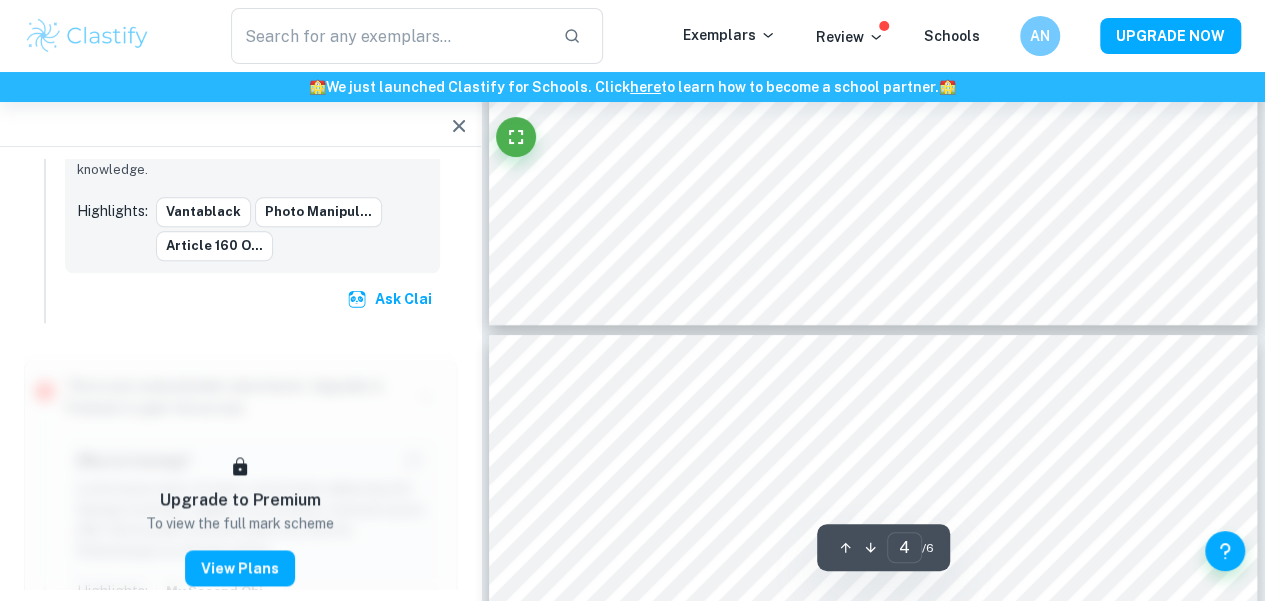 type on "5" 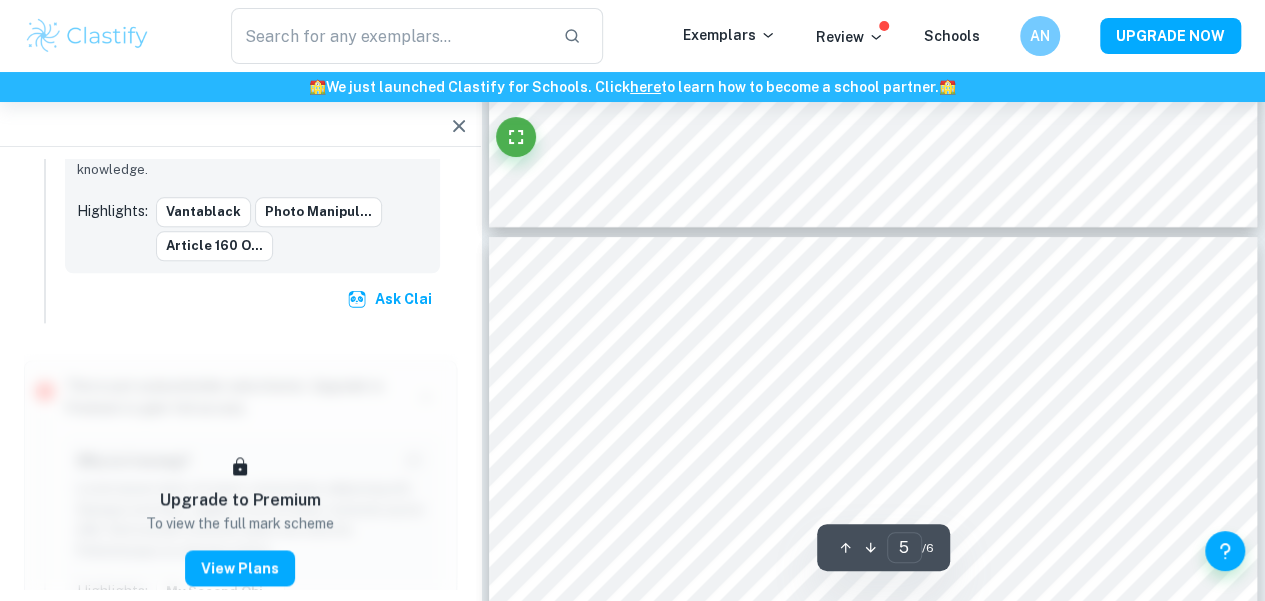 scroll, scrollTop: 4016, scrollLeft: 0, axis: vertical 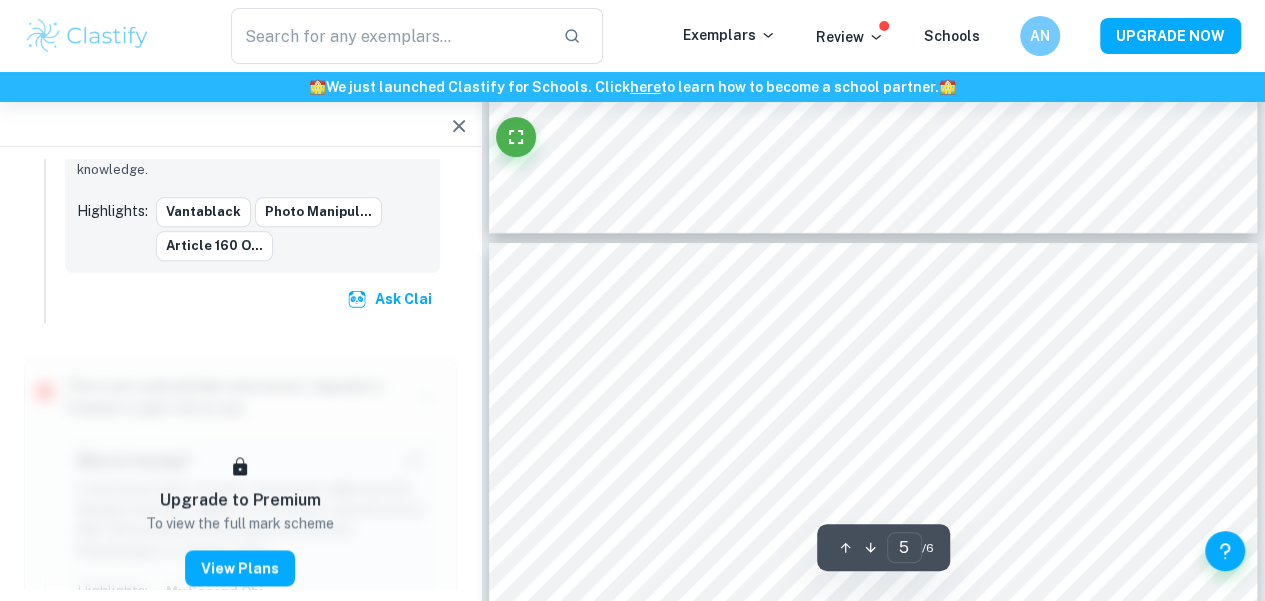click at bounding box center (459, 126) 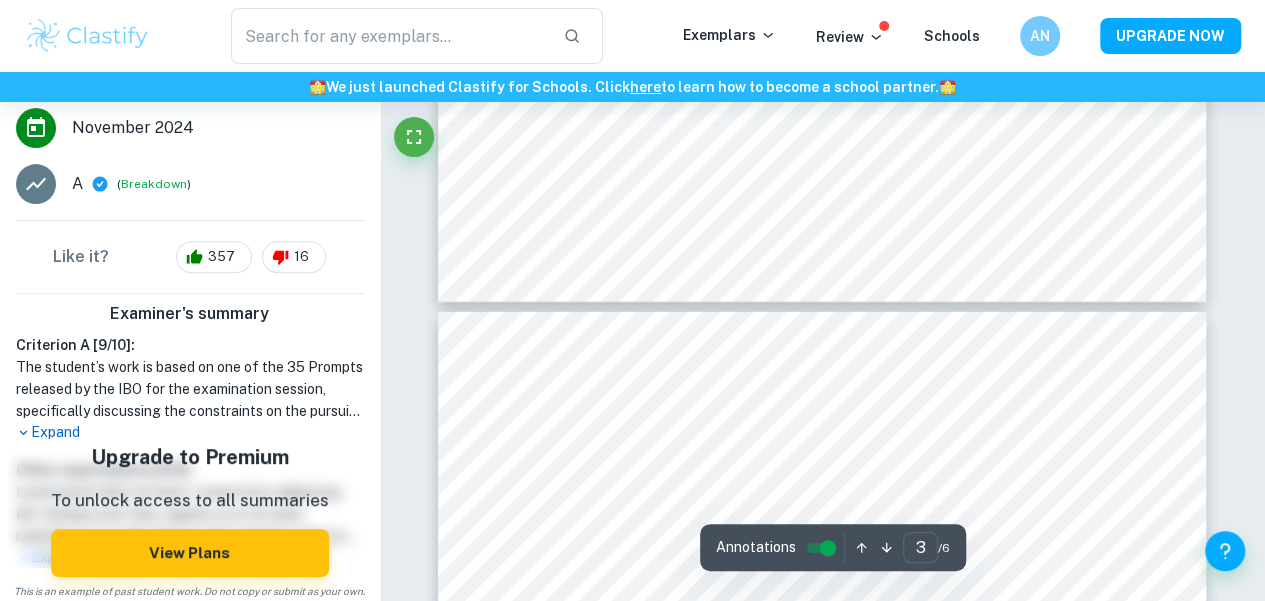 scroll, scrollTop: 364, scrollLeft: 0, axis: vertical 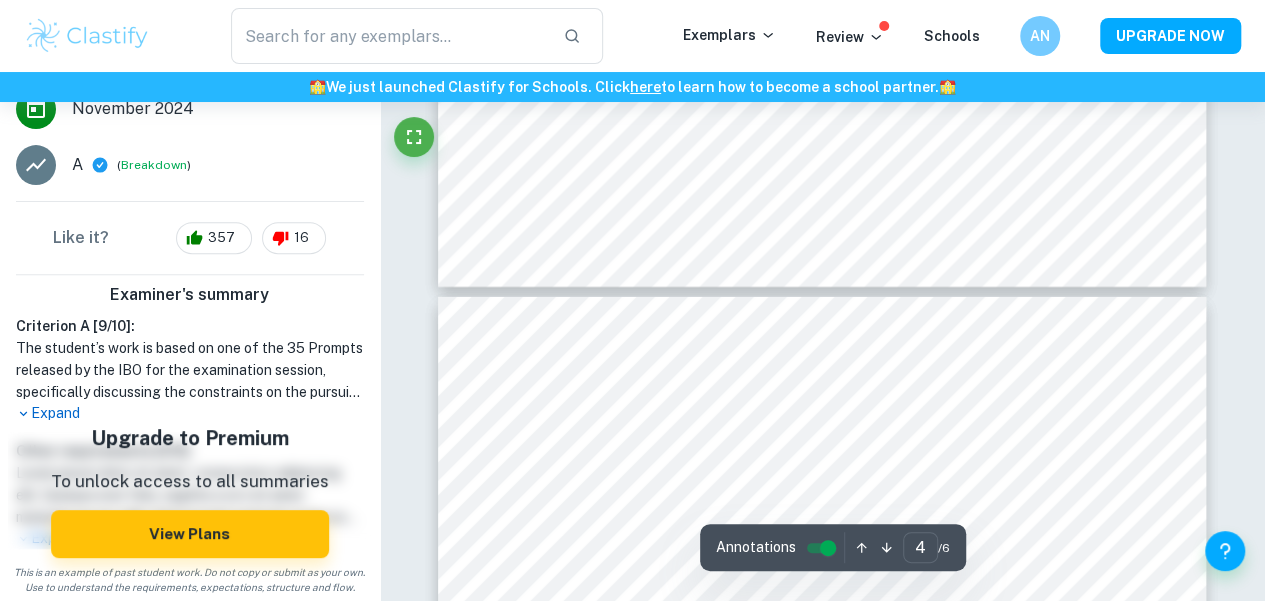 type on "3" 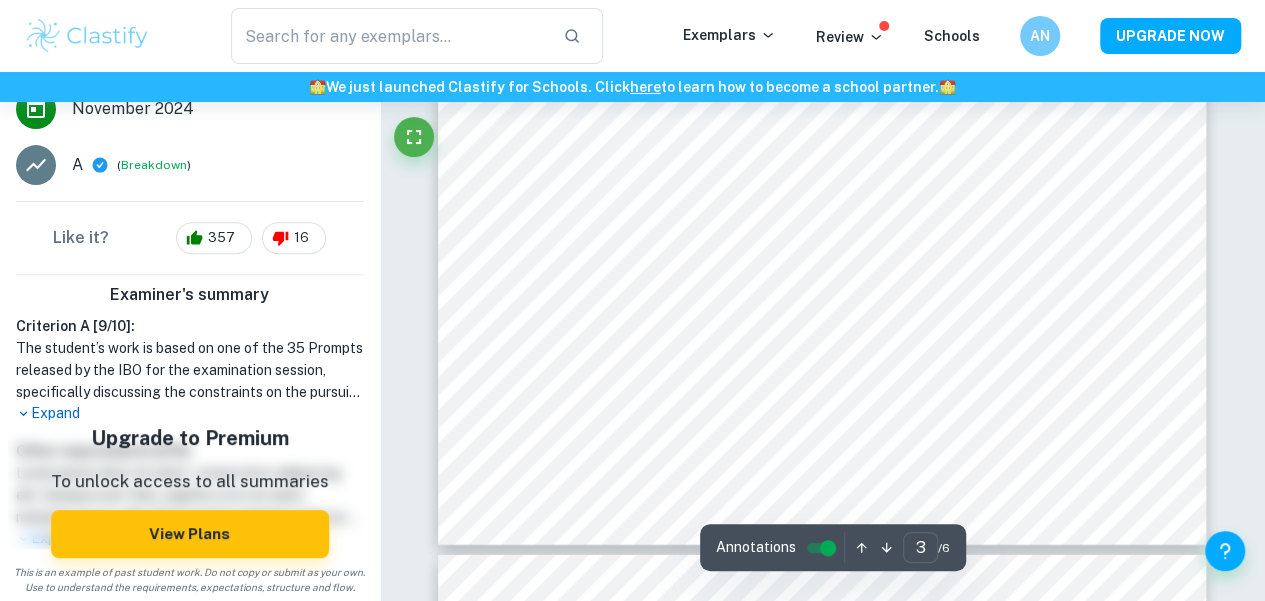scroll, scrollTop: 2493, scrollLeft: 0, axis: vertical 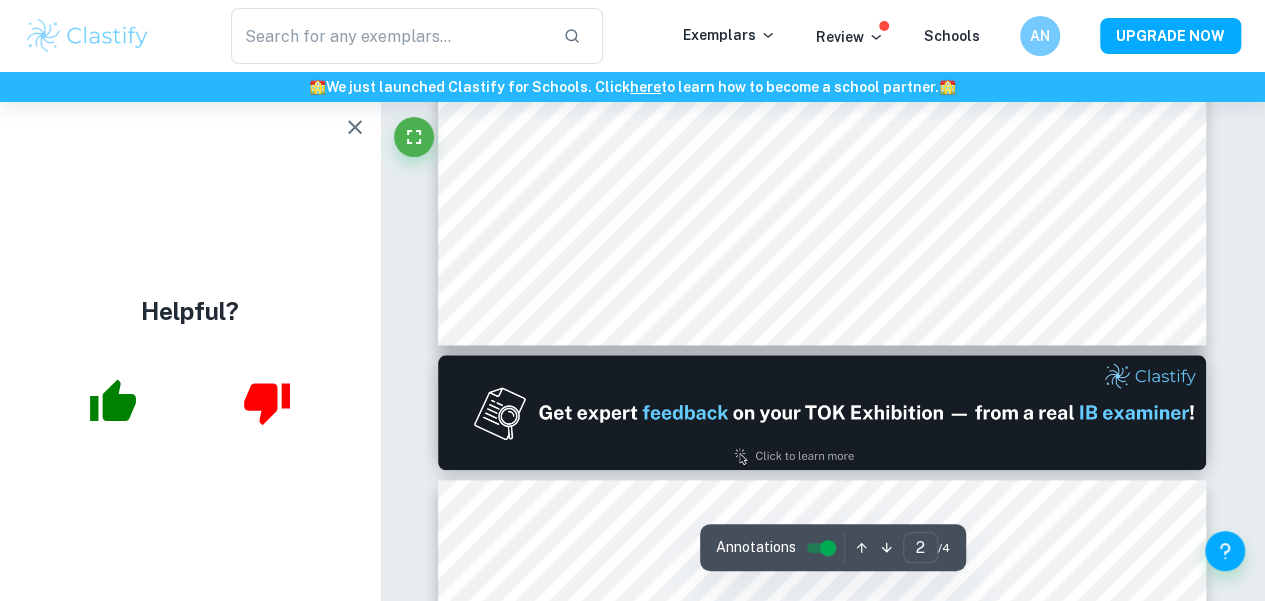 type on "1" 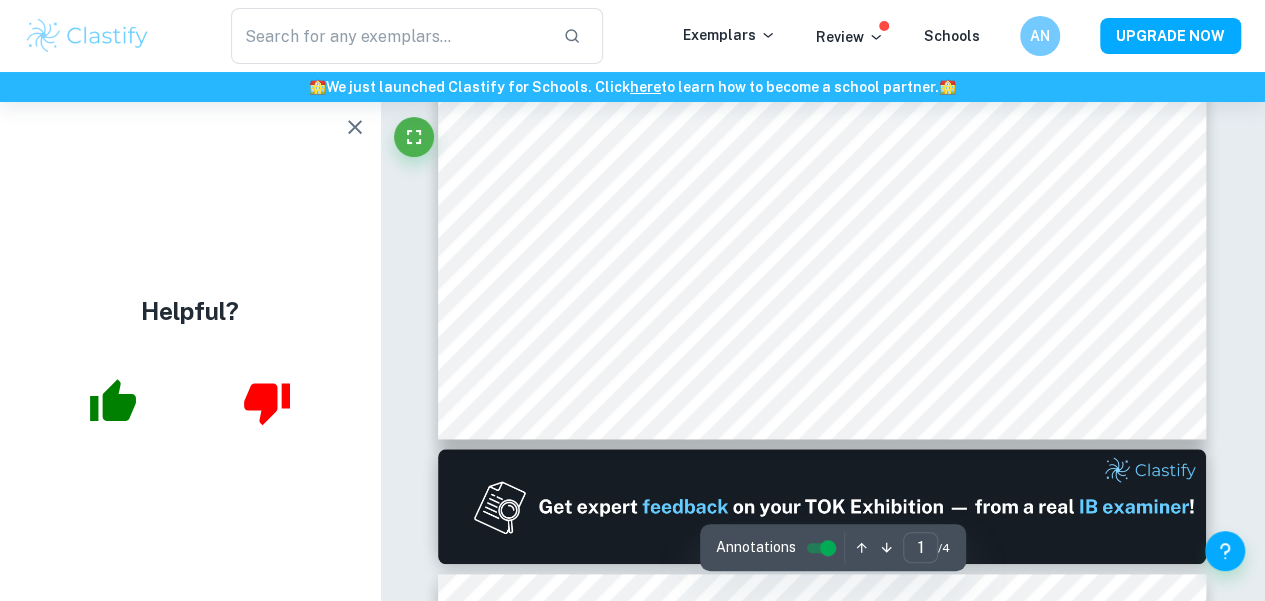 scroll, scrollTop: 0, scrollLeft: 0, axis: both 